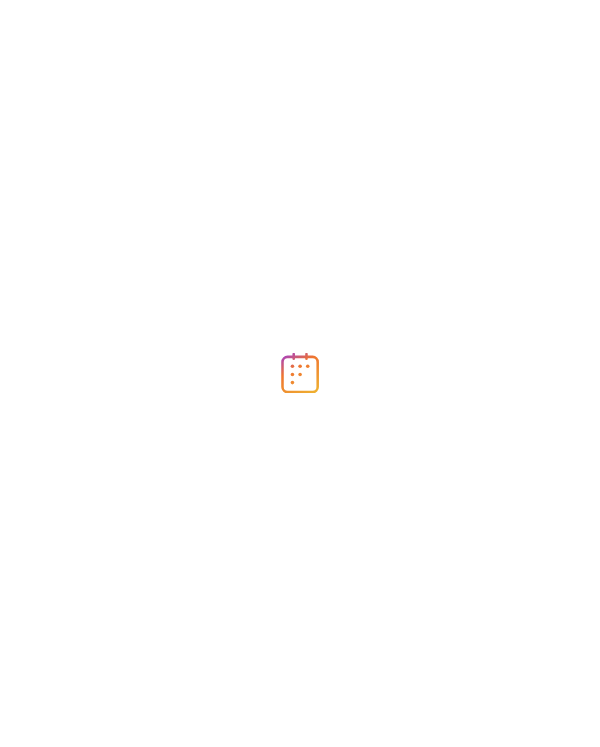 scroll, scrollTop: 0, scrollLeft: 0, axis: both 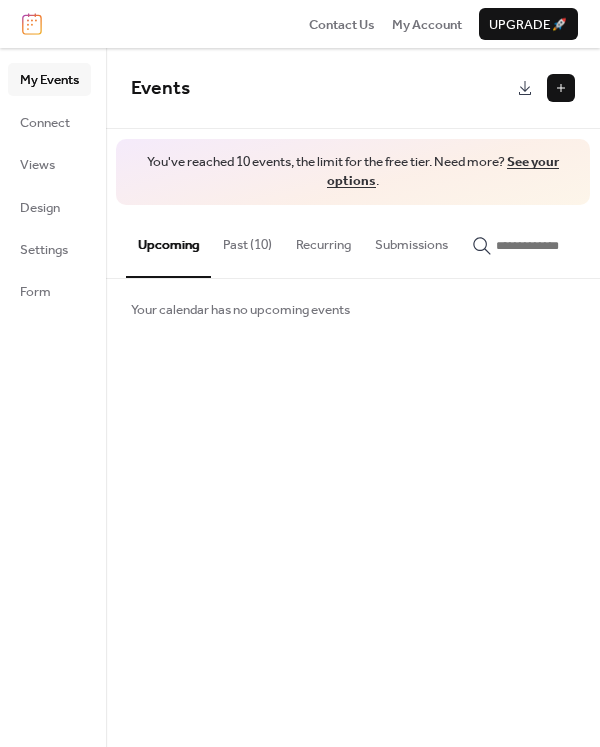 click at bounding box center [561, 88] 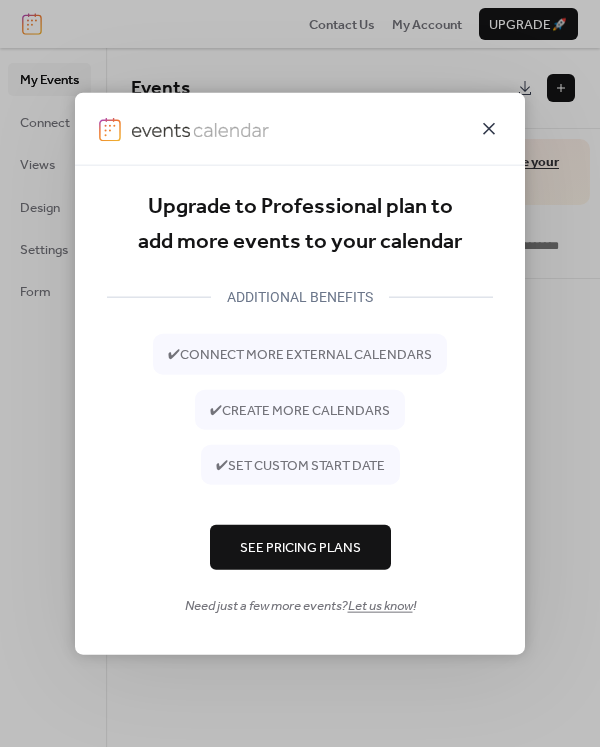 click 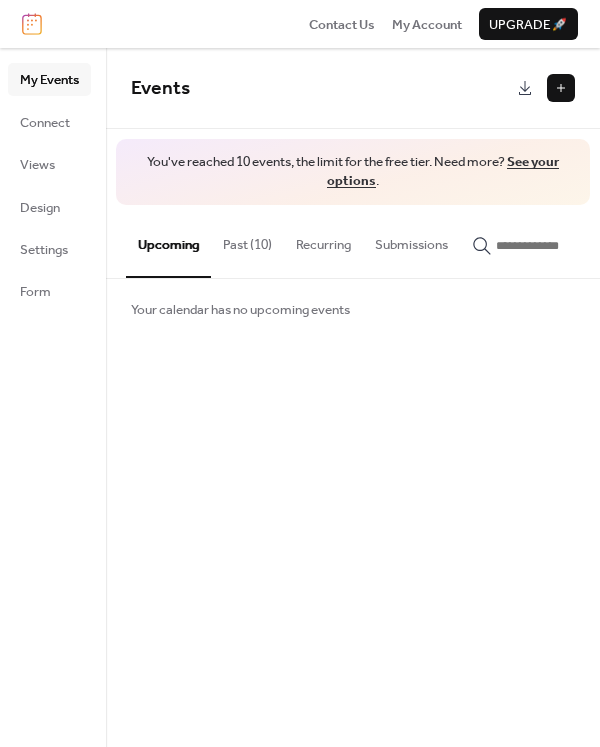 click on "Past (10)" at bounding box center [247, 240] 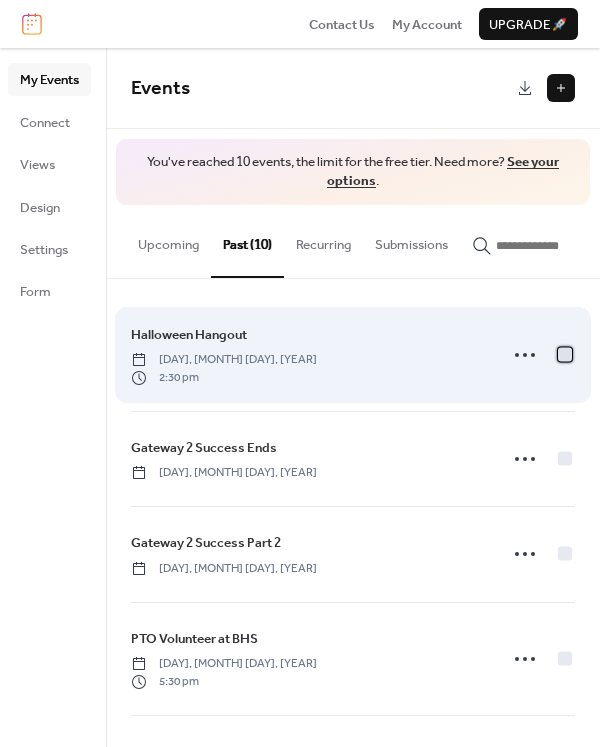 click at bounding box center [565, 354] 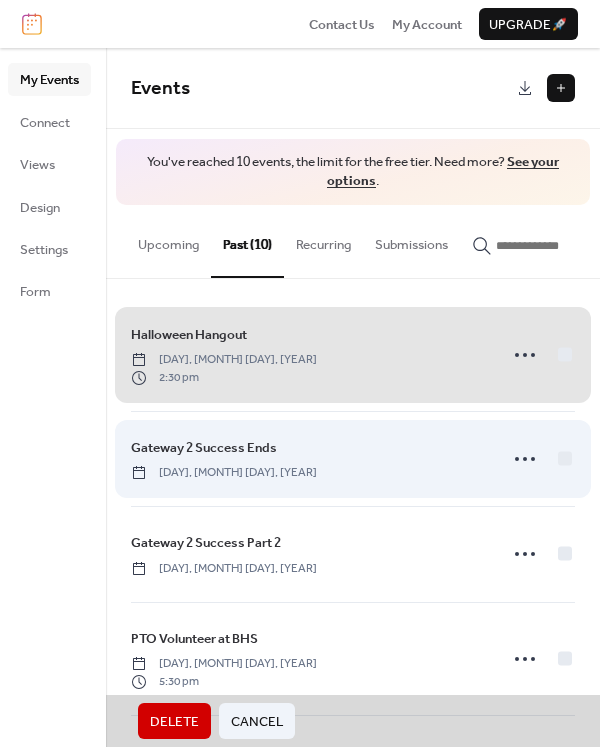 click on "Gateway 2 Success Ends Monday, October 21, 2024" at bounding box center [353, 458] 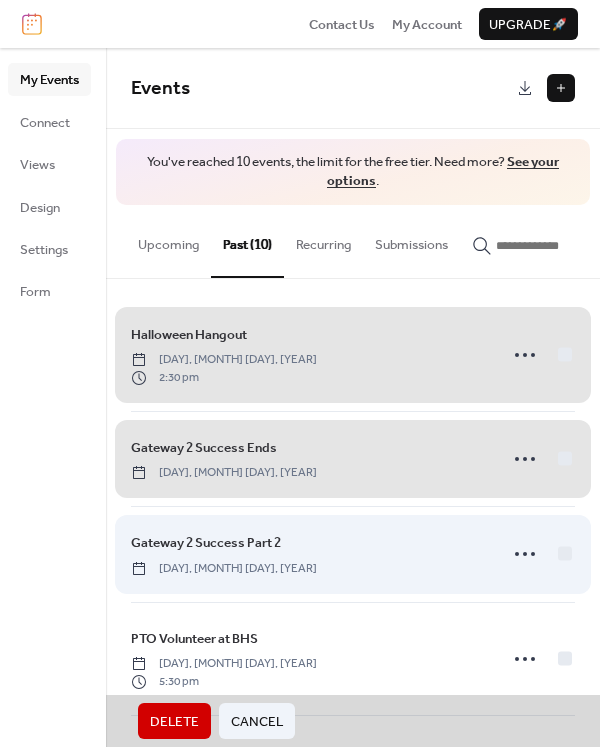 click on "Gateway 2 Success Part 2 Monday, October 14, 2024" at bounding box center [353, 553] 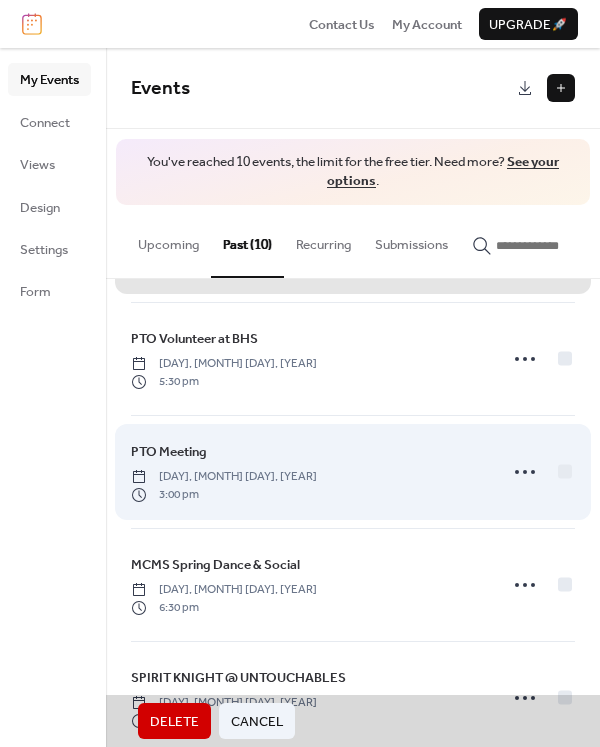scroll, scrollTop: 200, scrollLeft: 0, axis: vertical 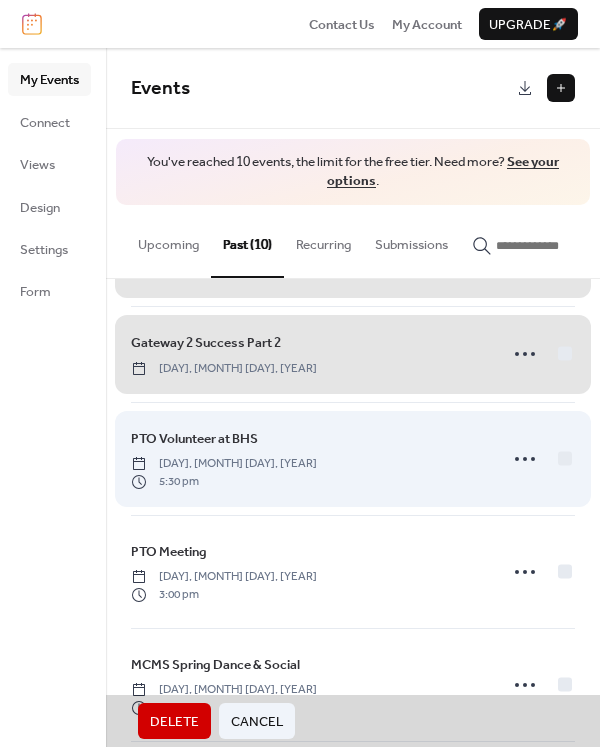 click on "PTO Volunteer at BHS Friday, October 11, 2024 5:30 pm" at bounding box center (353, 458) 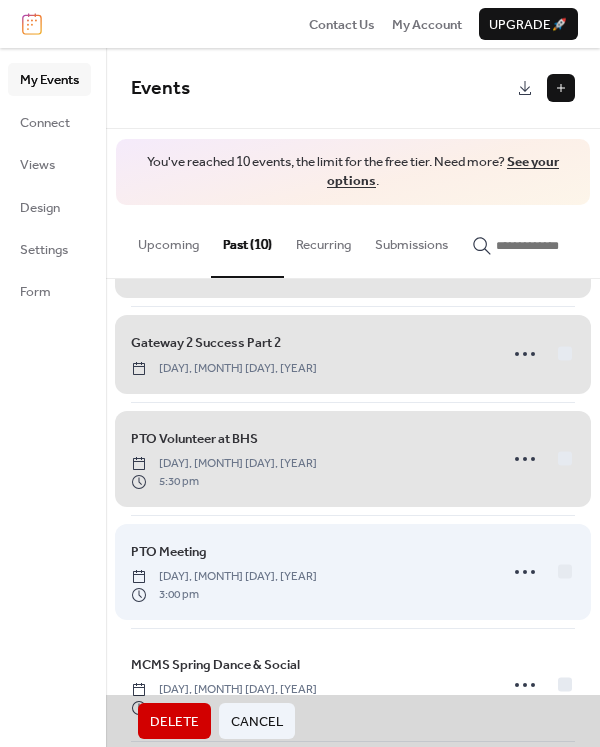 click on "PTO Meeting Friday, October 11, 2024 3:00 pm" at bounding box center (353, 571) 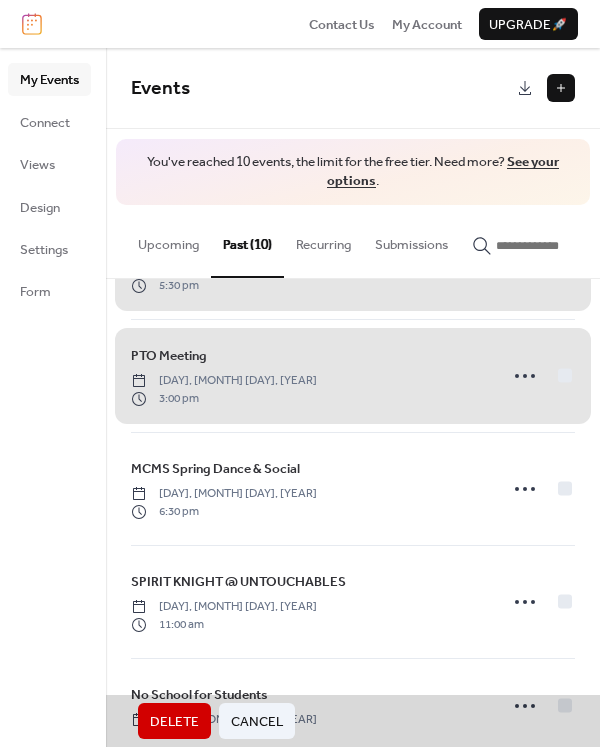 scroll, scrollTop: 400, scrollLeft: 0, axis: vertical 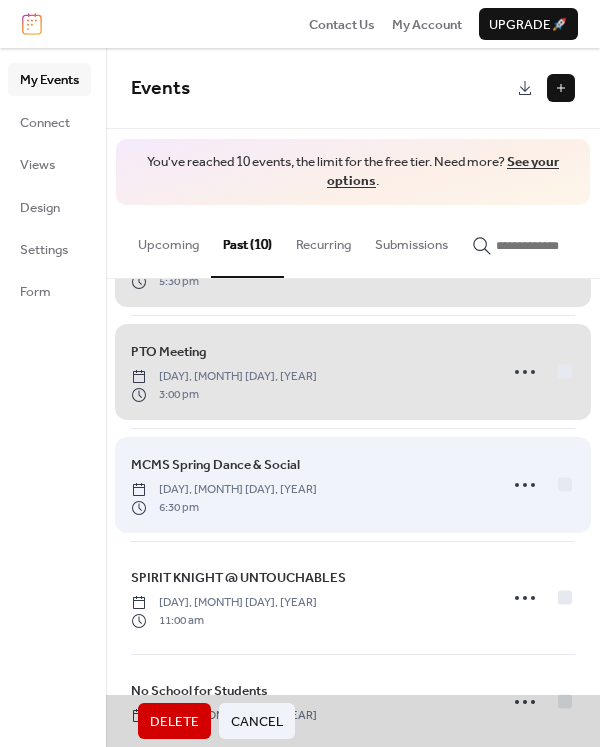 click on "MCMS Spring Dance & Social Friday, April 28, 2023 6:30 pm" at bounding box center (353, 484) 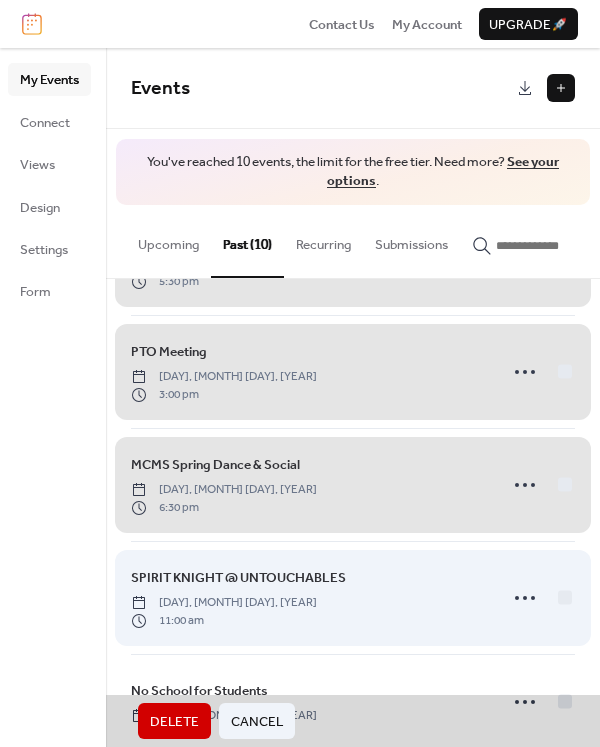 click on "SPIRIT KNIGHT @ UNTOUCHABLES Thursday, March 30, 2023 11:00 am" at bounding box center (353, 597) 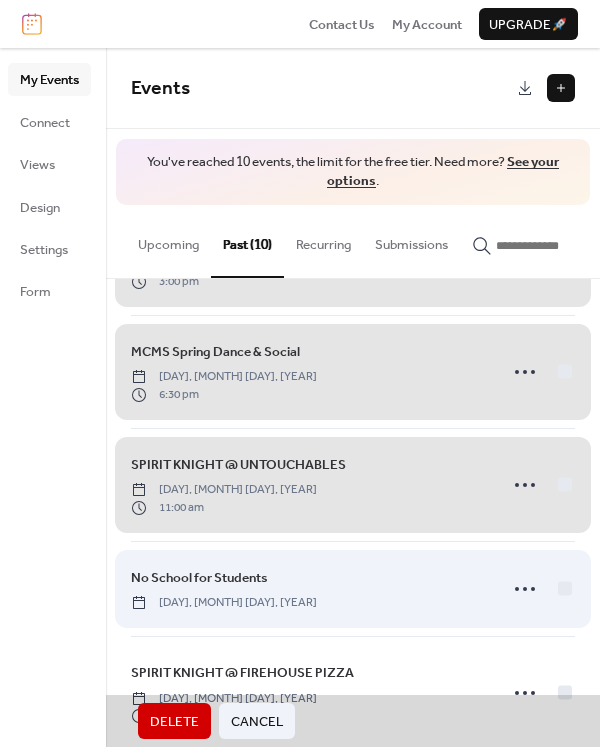 scroll, scrollTop: 600, scrollLeft: 0, axis: vertical 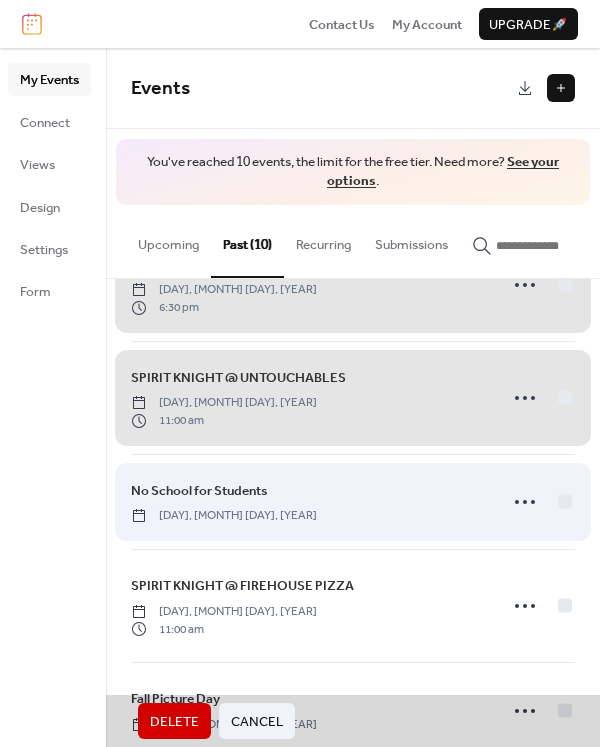 click on "No School for Students Thursday, March 16, 2023" at bounding box center [353, 501] 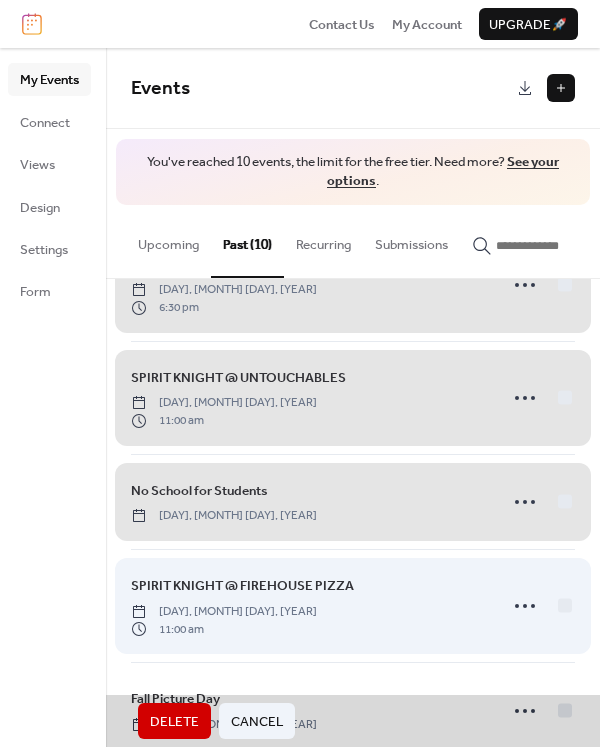 click on "SPIRIT KNIGHT @ FIREHOUSE PIZZA Monday, March 13, 2023 11:00 am" at bounding box center (353, 605) 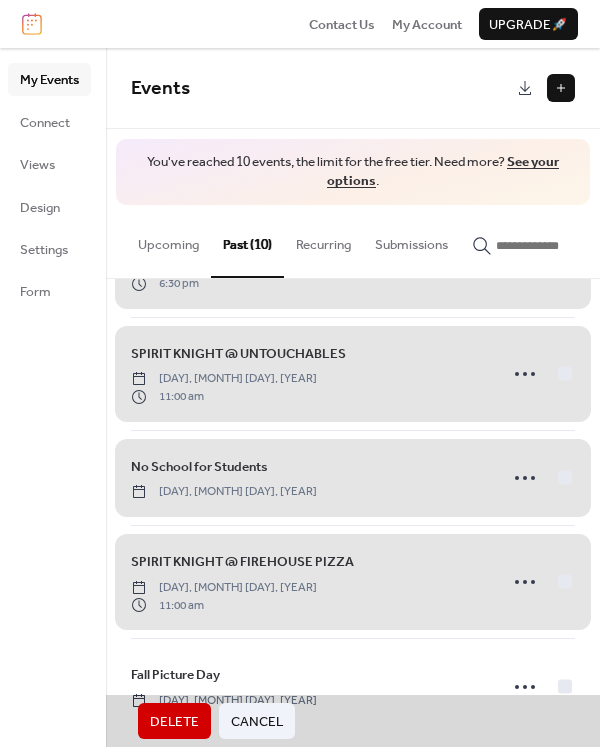 scroll, scrollTop: 637, scrollLeft: 0, axis: vertical 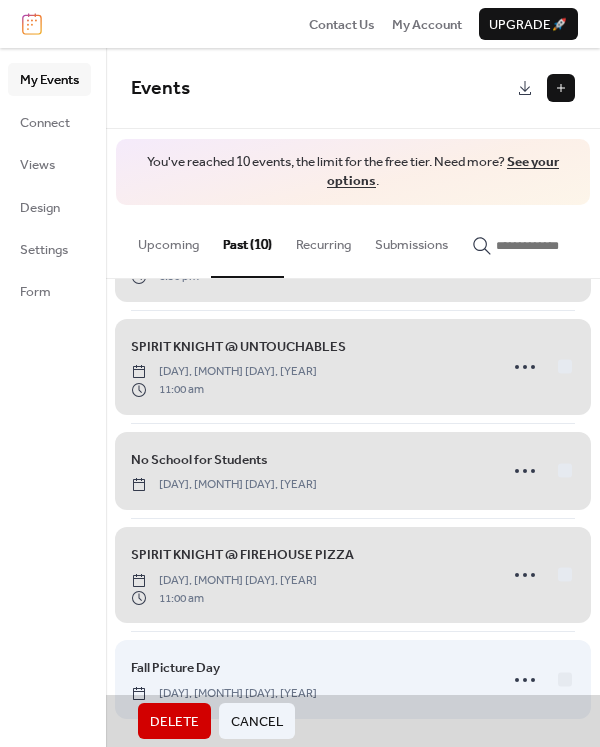 click on "Fall Picture Day Thursday, September 19, 2019" at bounding box center (353, 678) 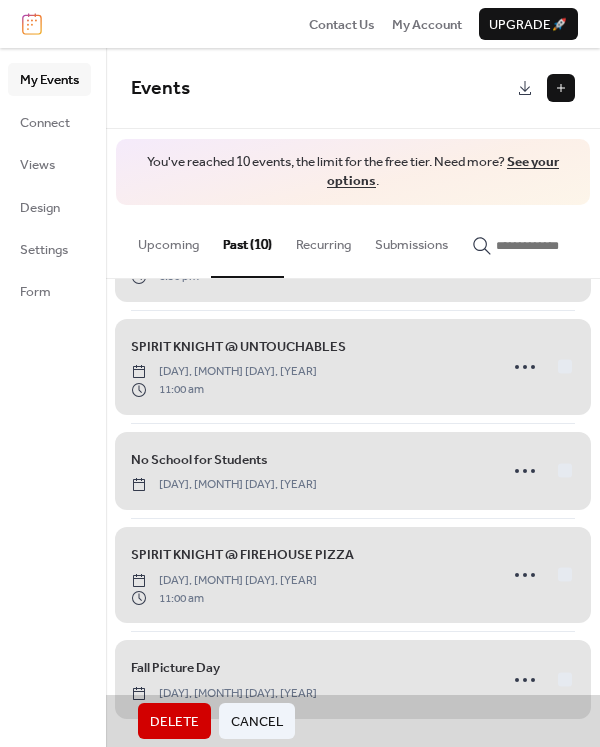 click on "Delete" at bounding box center (174, 722) 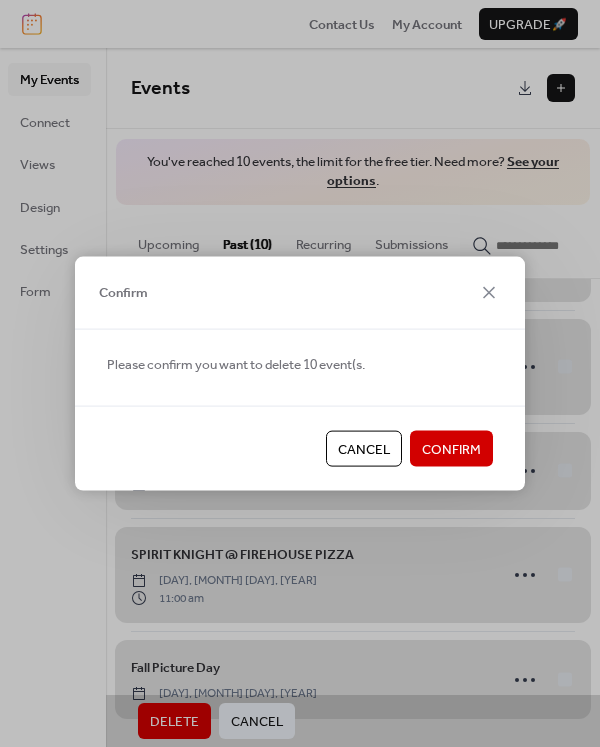click on "Confirm" at bounding box center [451, 450] 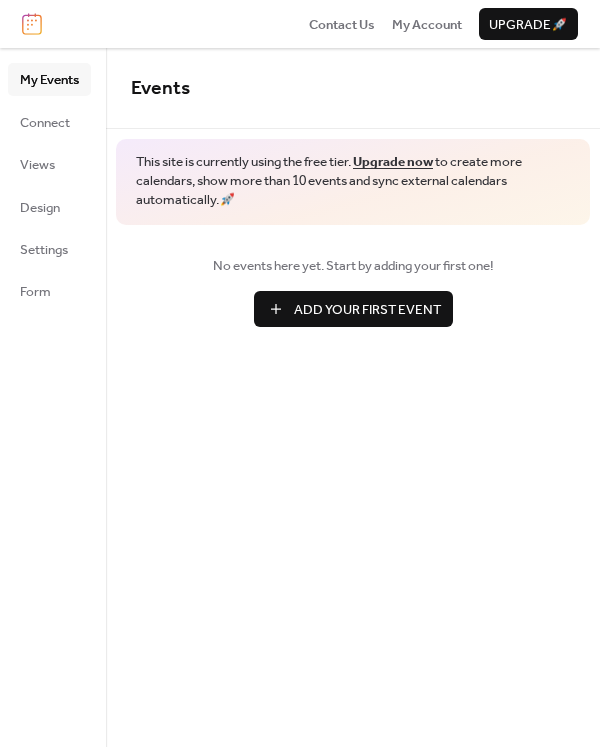 click on "Upgrade  🚀" at bounding box center (528, 25) 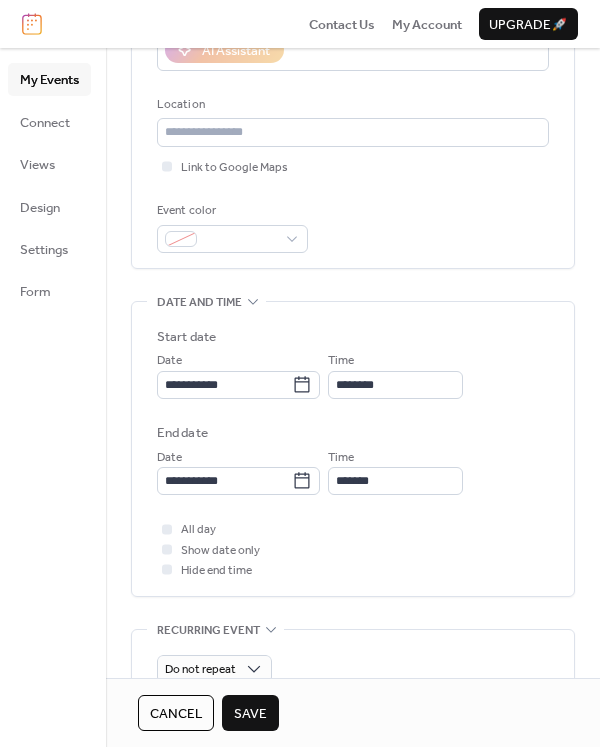 scroll, scrollTop: 400, scrollLeft: 0, axis: vertical 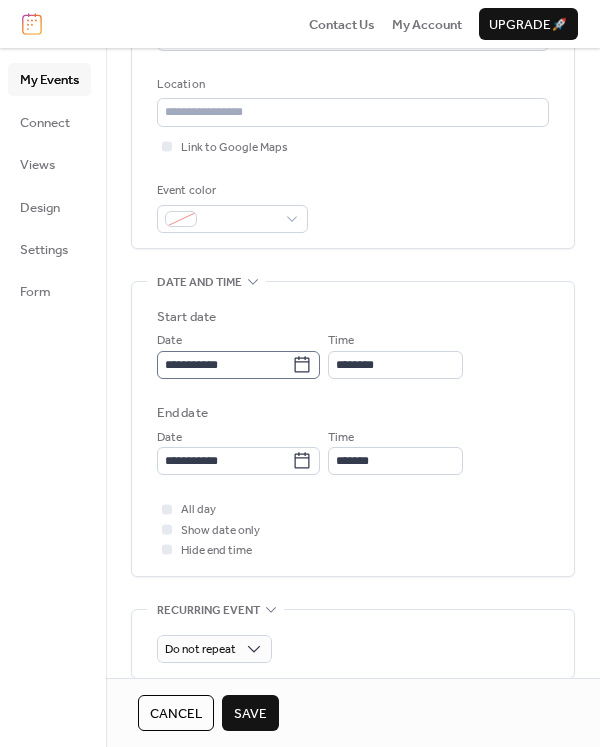 type on "**********" 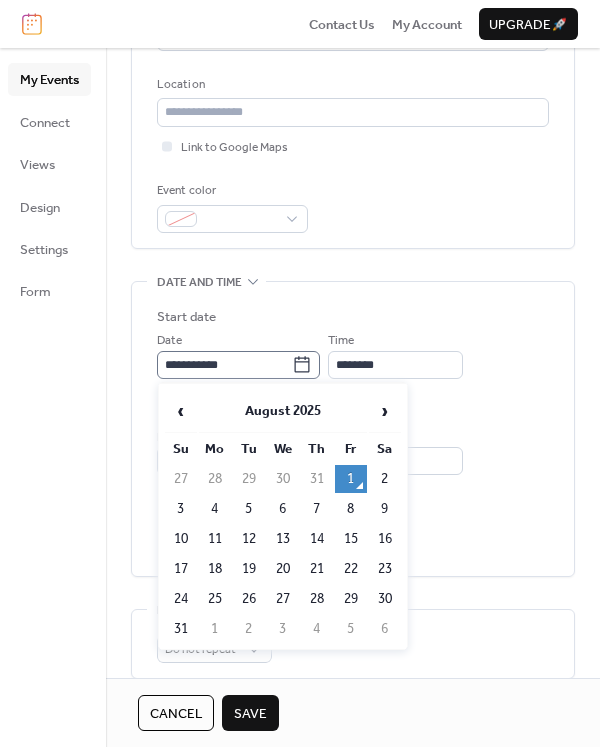 click 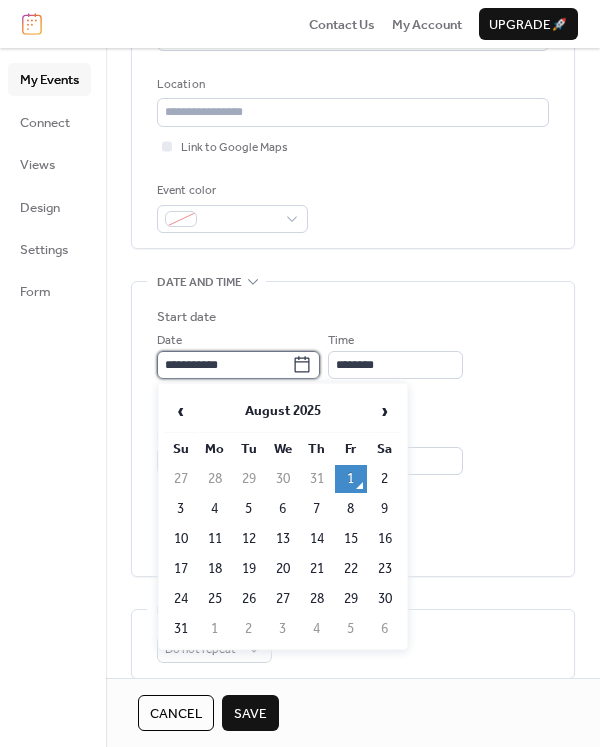 click on "**********" at bounding box center (224, 365) 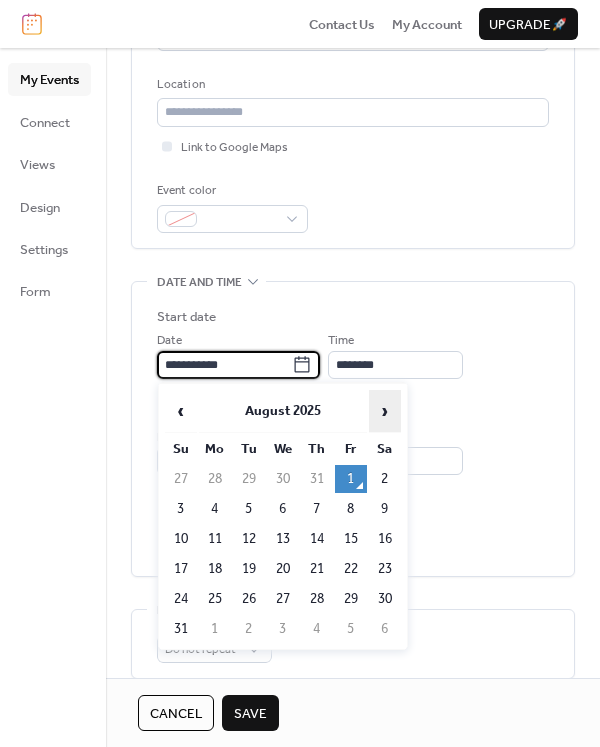 click on "›" at bounding box center (385, 411) 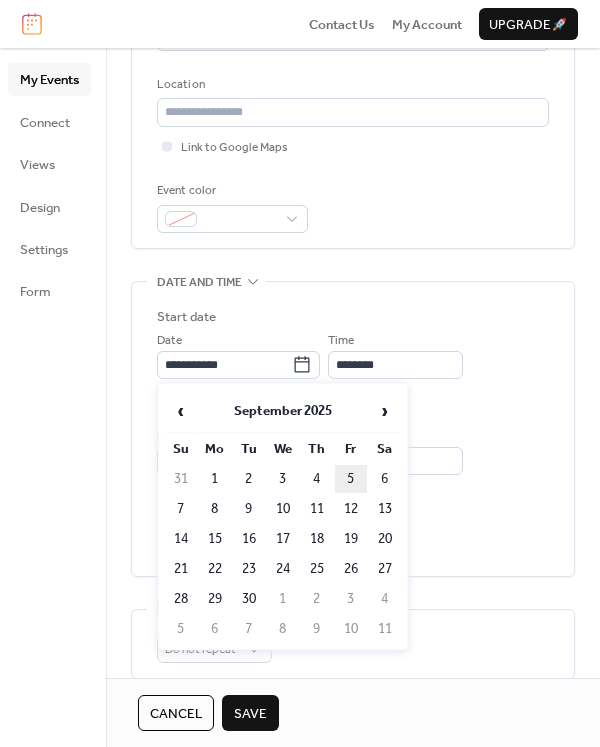 click on "5" at bounding box center (351, 479) 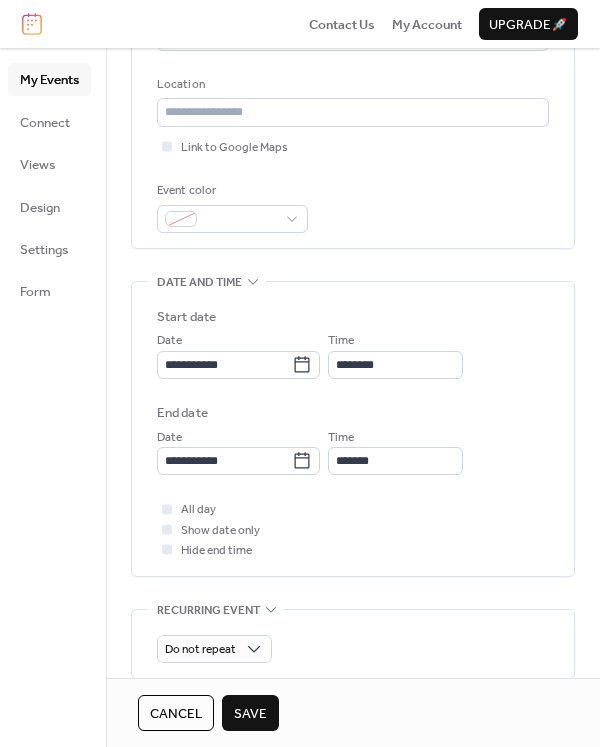 type on "**********" 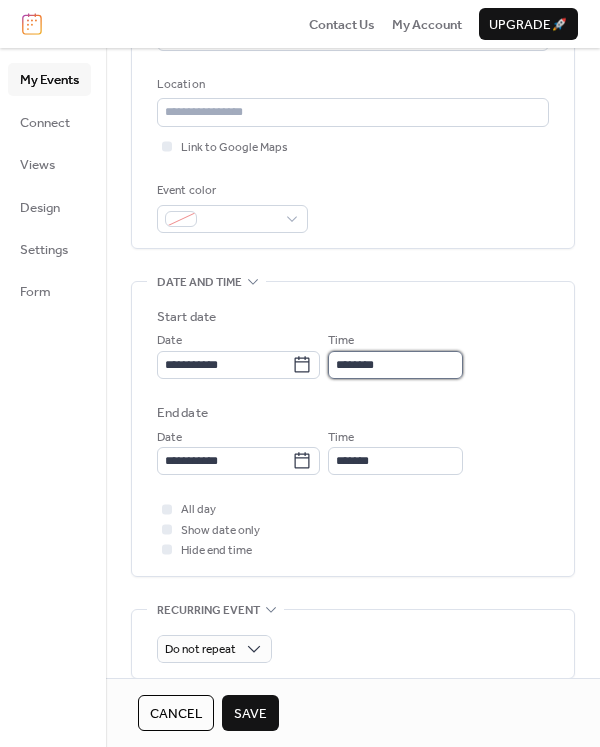 click on "********" at bounding box center [395, 365] 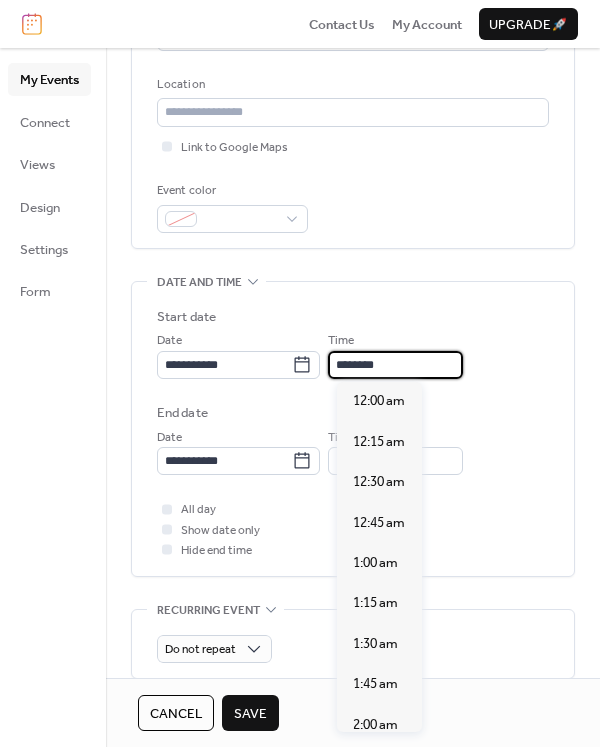 click on "********" at bounding box center [395, 365] 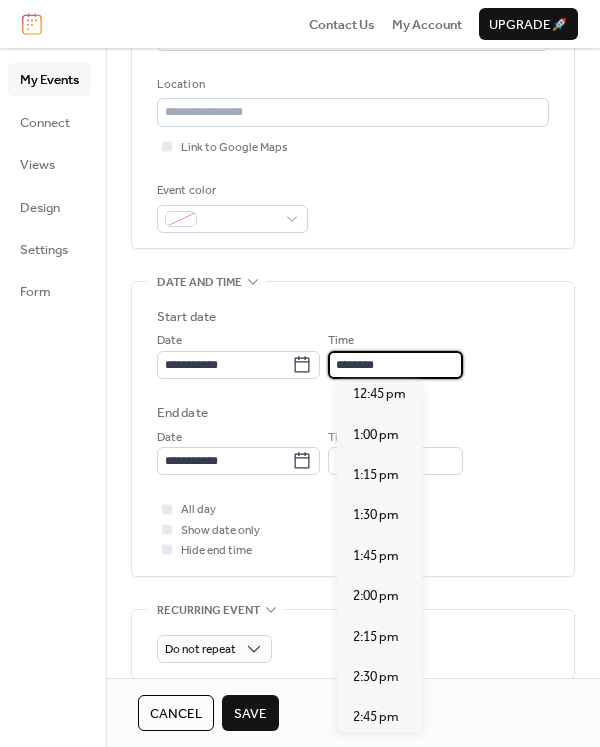 scroll, scrollTop: 2339, scrollLeft: 0, axis: vertical 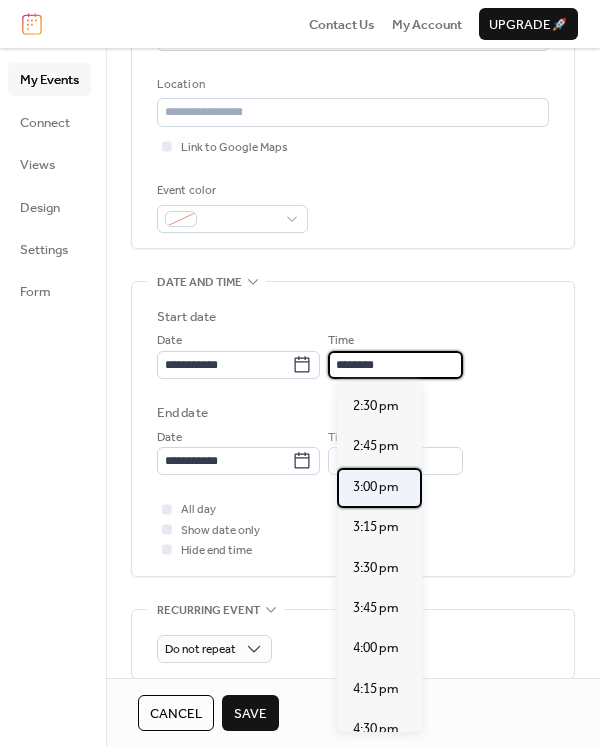 click on "3:00 pm" at bounding box center (376, 487) 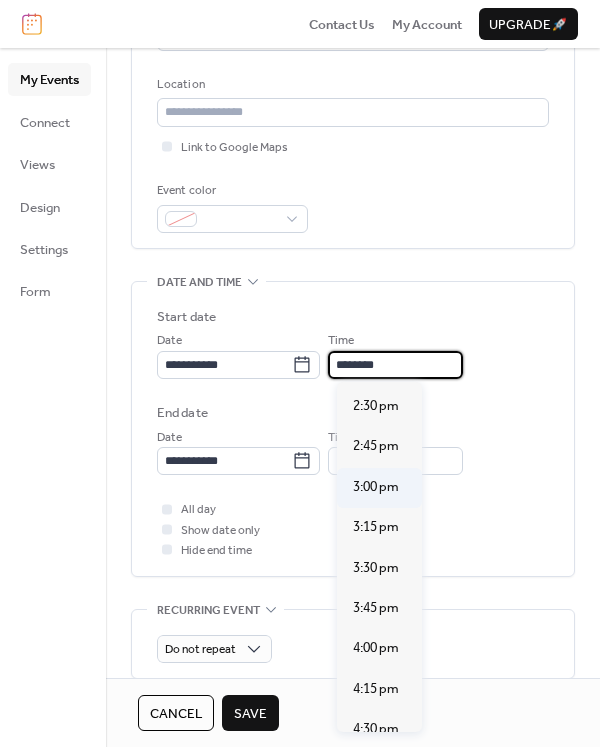 type on "*******" 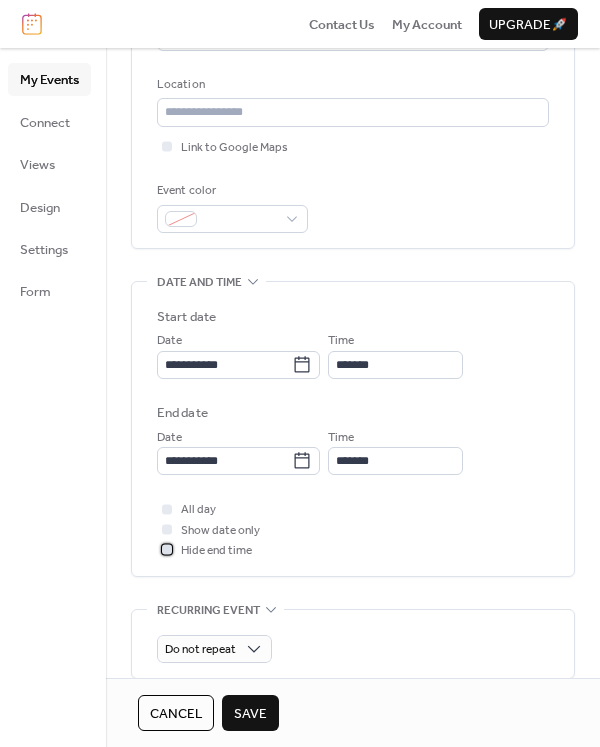 click on "Hide end time" at bounding box center (216, 551) 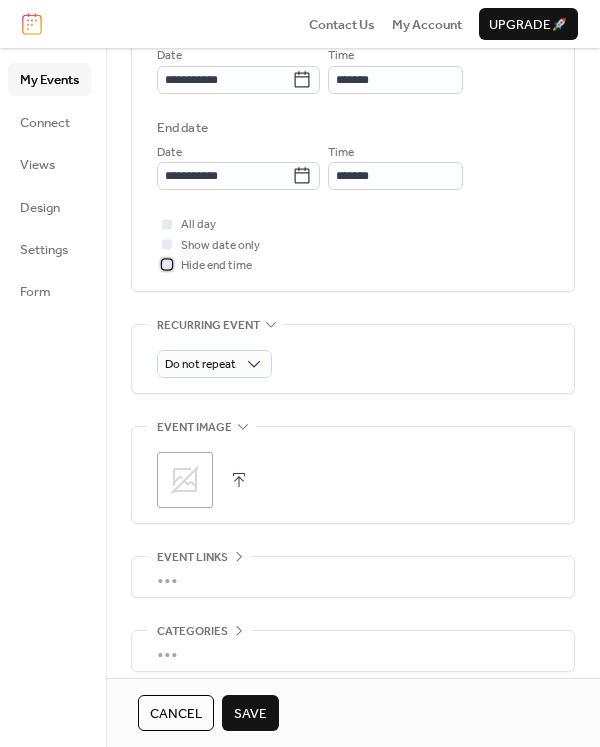 scroll, scrollTop: 700, scrollLeft: 0, axis: vertical 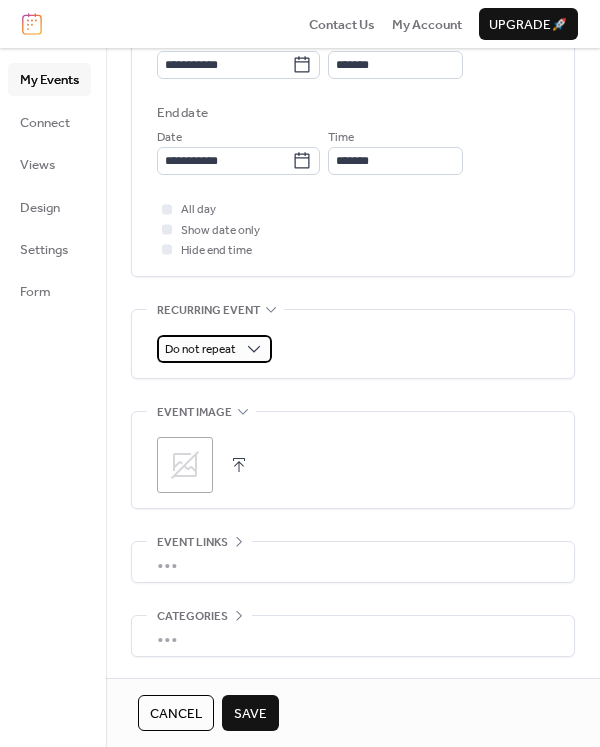 click on "Do not repeat" at bounding box center [214, 349] 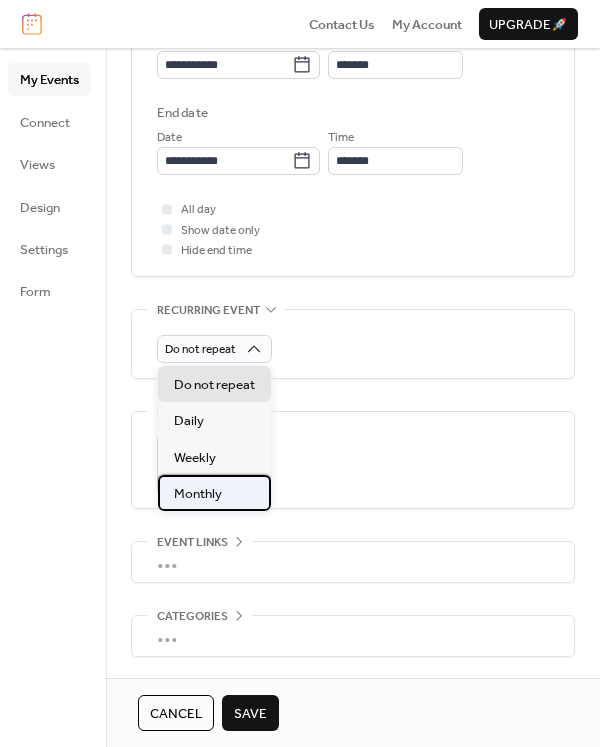 click on "Monthly" at bounding box center (214, 493) 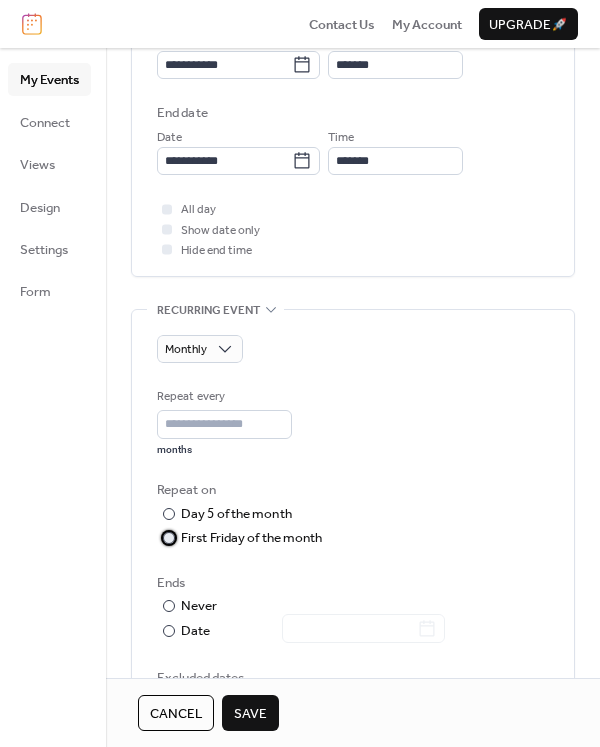 click on "First Friday of the month" at bounding box center (252, 538) 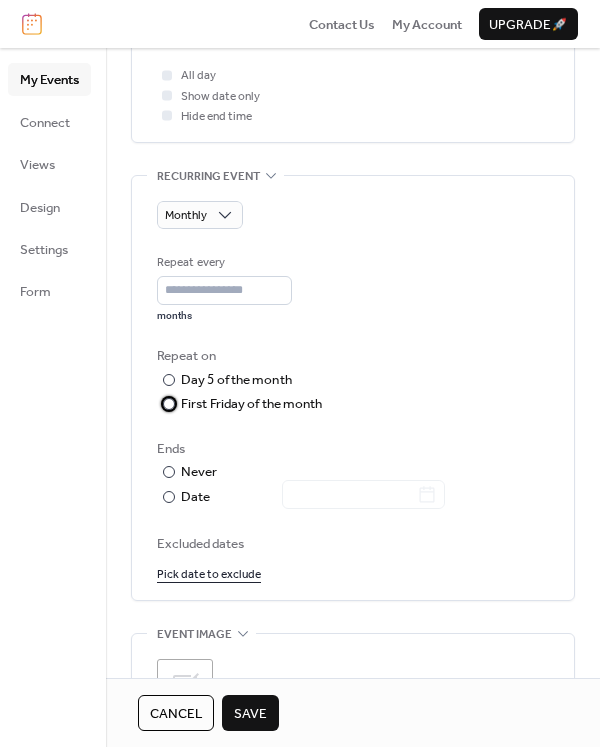 scroll, scrollTop: 900, scrollLeft: 0, axis: vertical 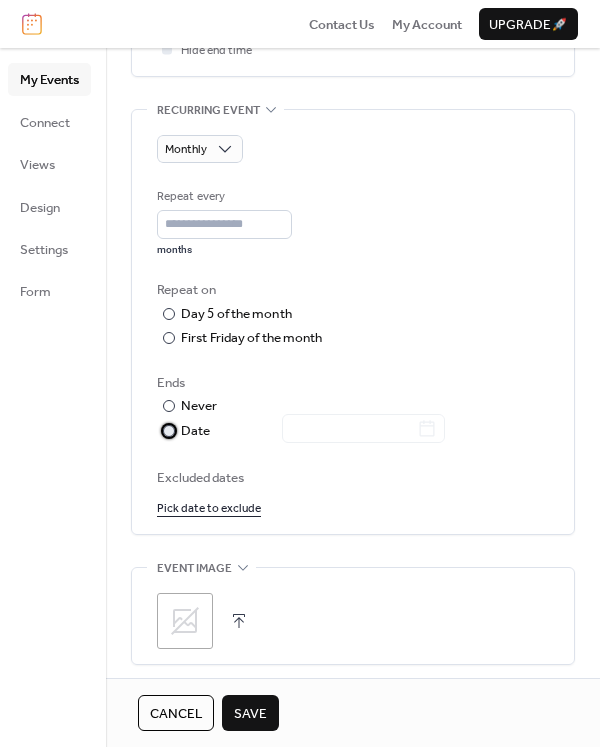 click on "Date" at bounding box center [313, 431] 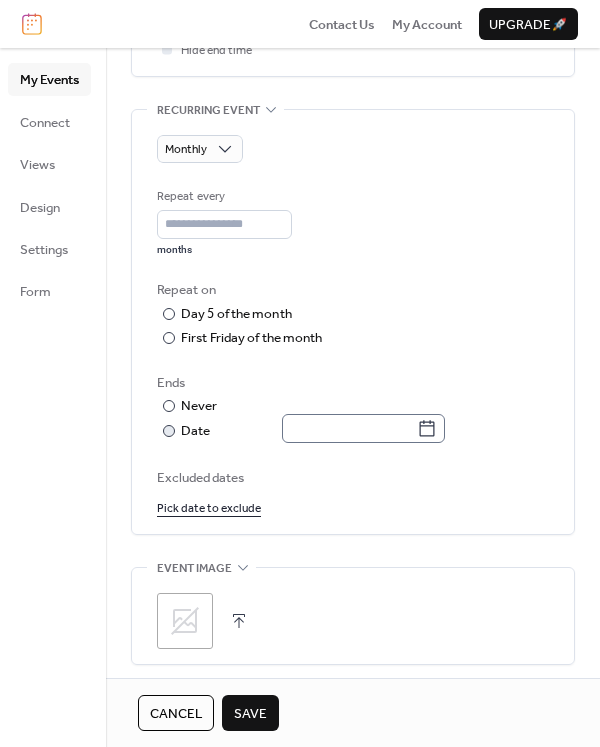 click 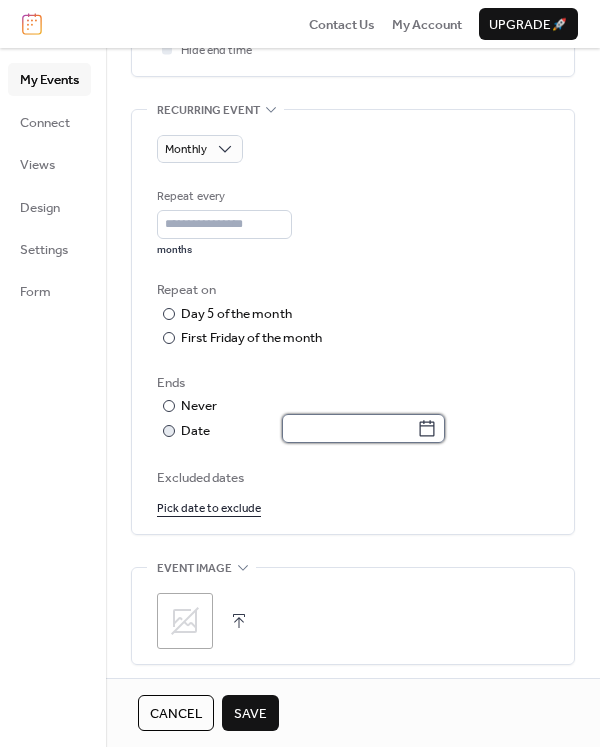 click at bounding box center [349, 428] 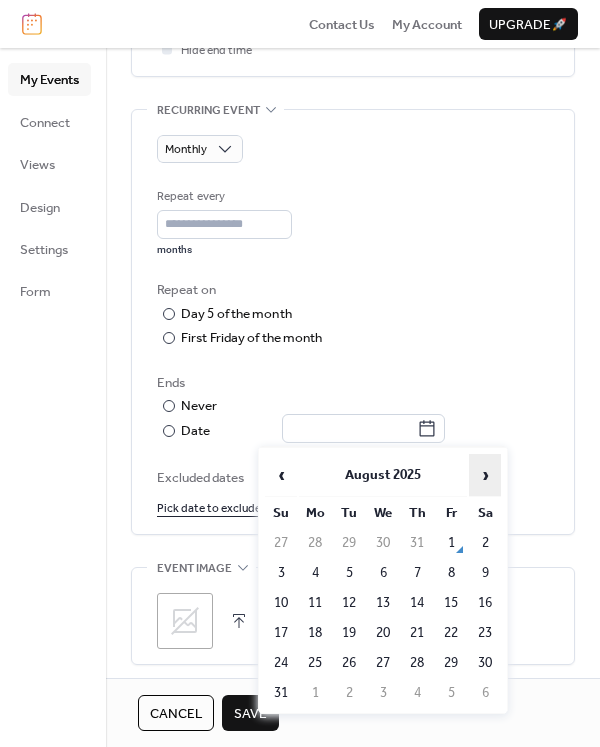 click on "›" at bounding box center (485, 475) 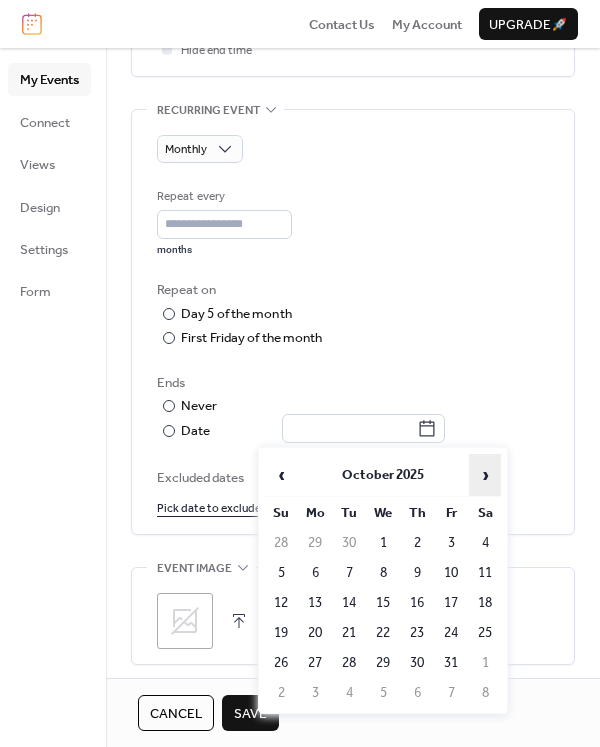 click on "›" at bounding box center [485, 475] 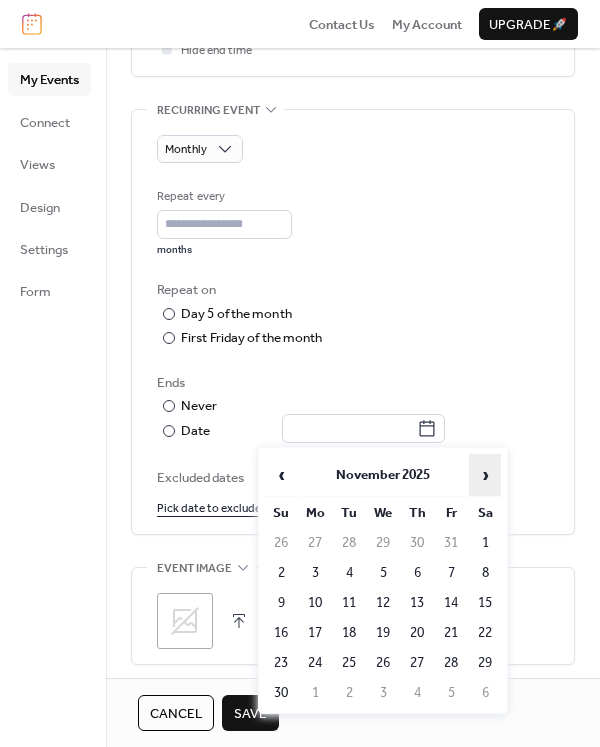 click on "›" at bounding box center (485, 475) 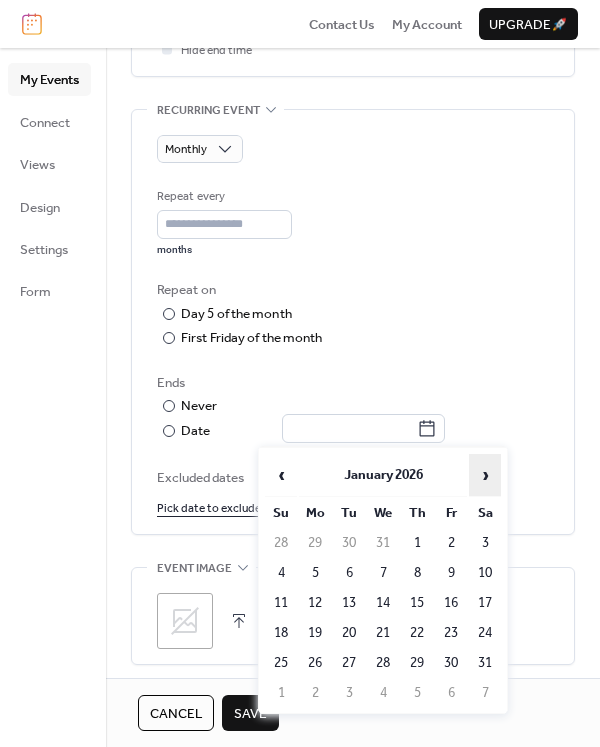 click on "›" at bounding box center (485, 475) 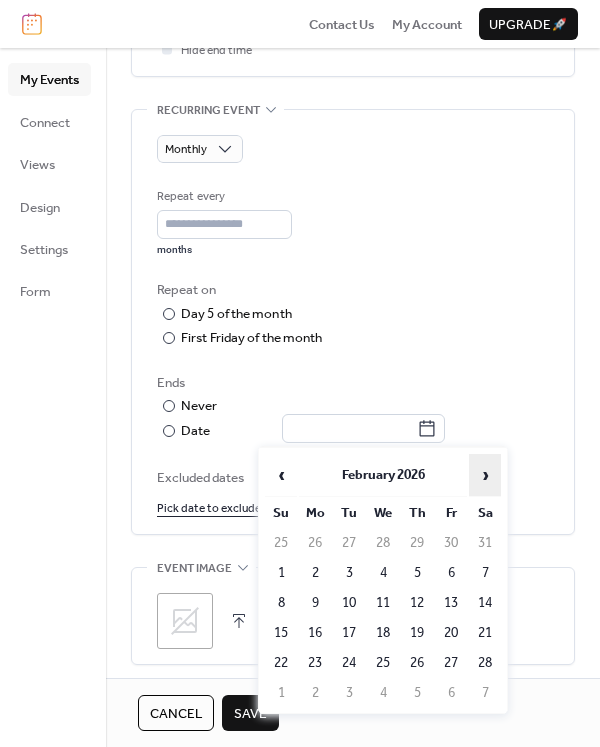 click on "›" at bounding box center [485, 475] 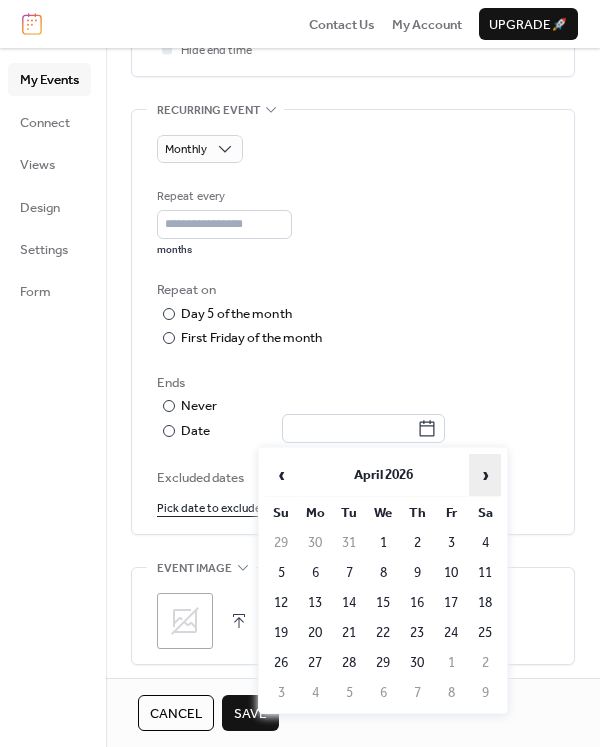 click on "›" at bounding box center [485, 475] 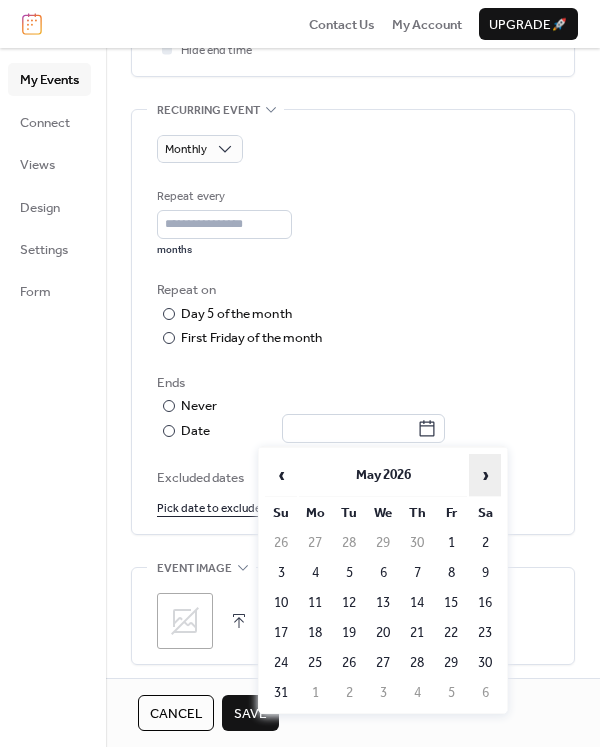 click on "›" at bounding box center (485, 475) 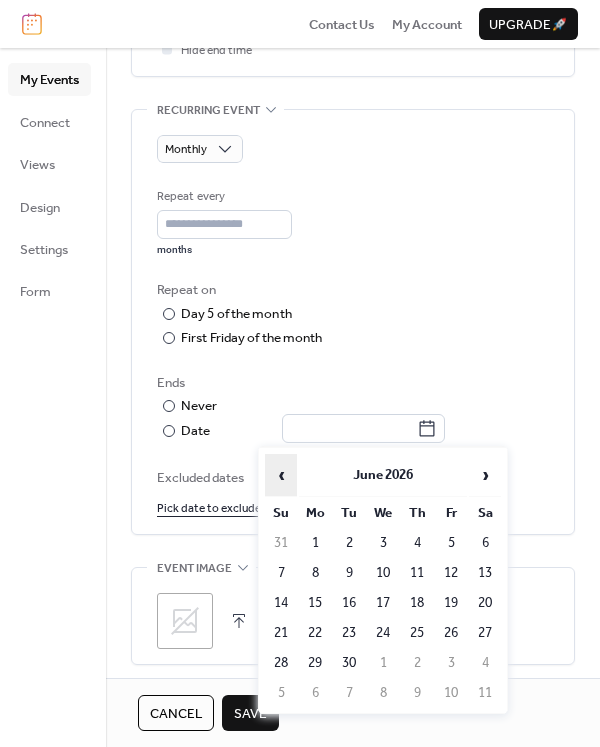 click on "‹" at bounding box center (281, 475) 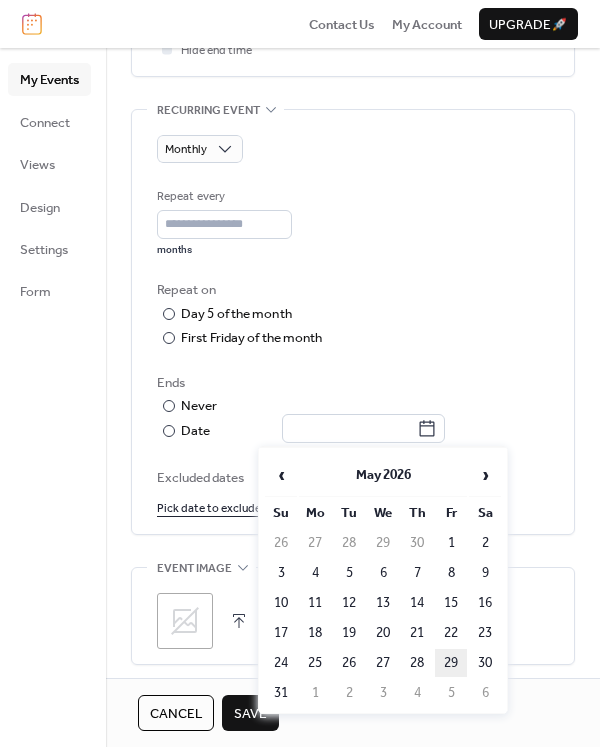 click on "29" at bounding box center (451, 663) 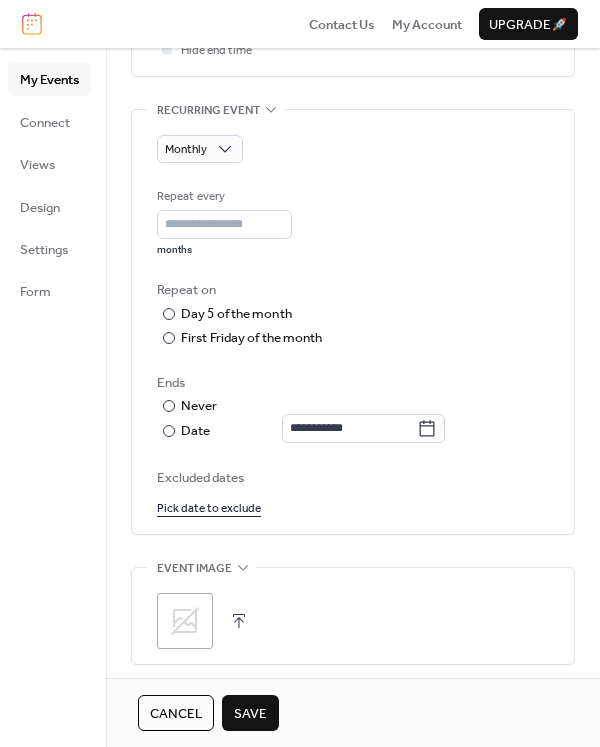 click on "Save" at bounding box center [250, 714] 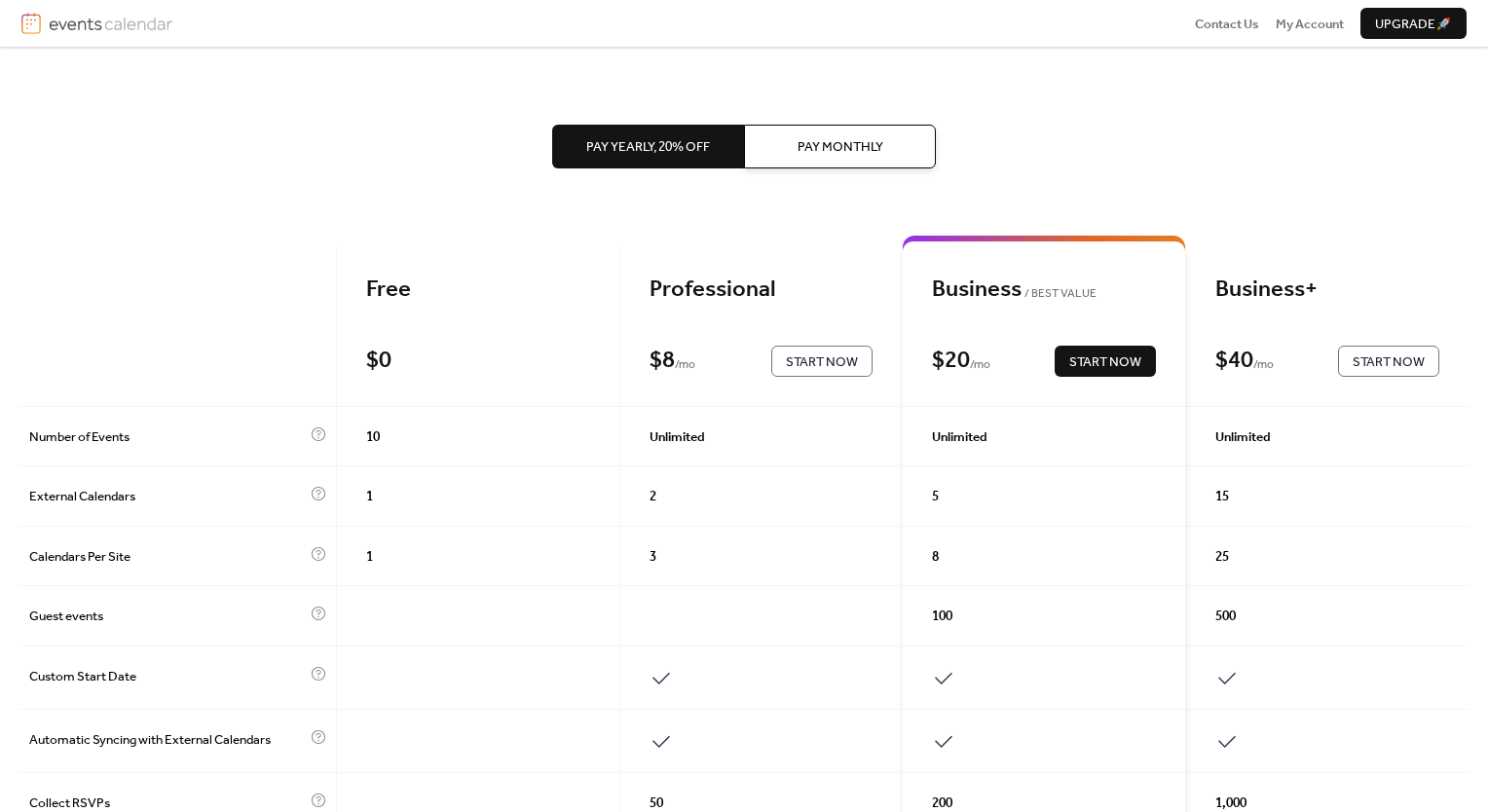 scroll, scrollTop: 0, scrollLeft: 0, axis: both 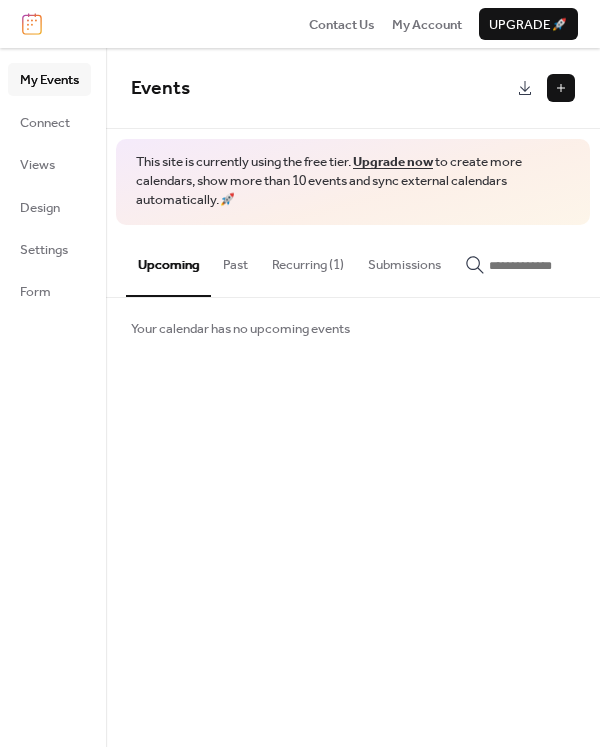 click at bounding box center [561, 88] 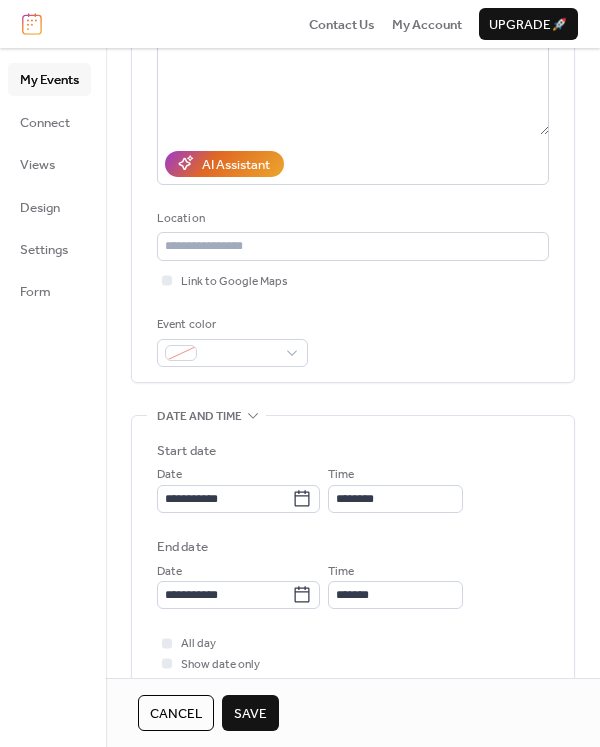 scroll, scrollTop: 300, scrollLeft: 0, axis: vertical 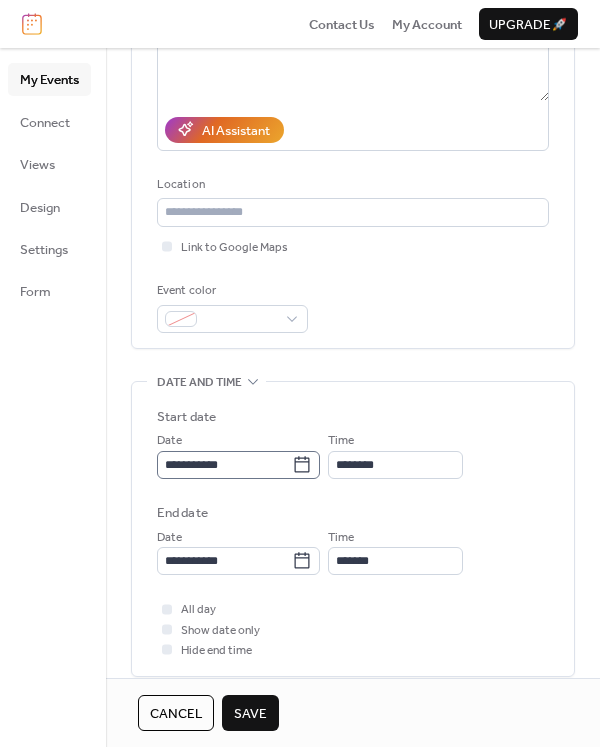 type on "**********" 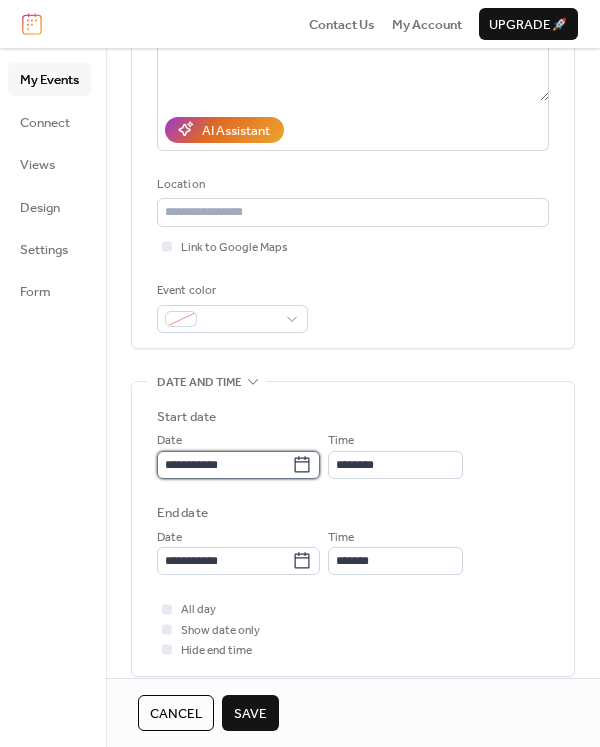 click on "**********" at bounding box center [224, 465] 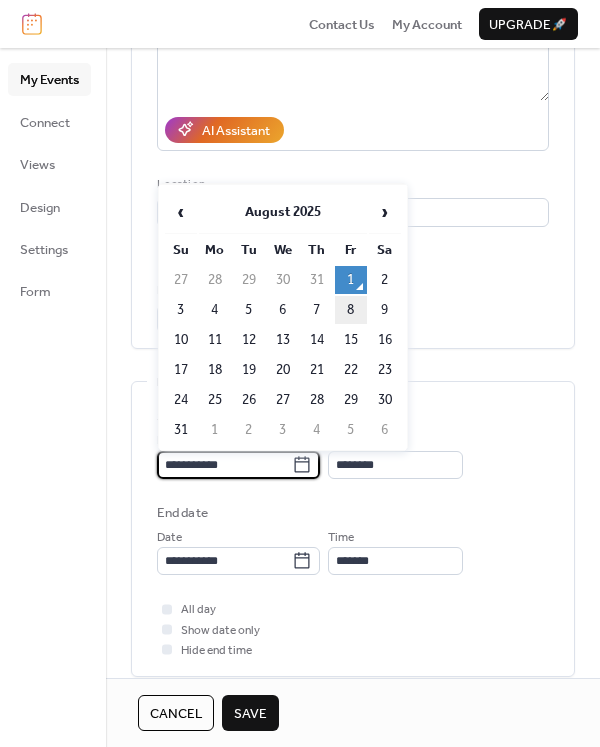 click on "8" at bounding box center [351, 310] 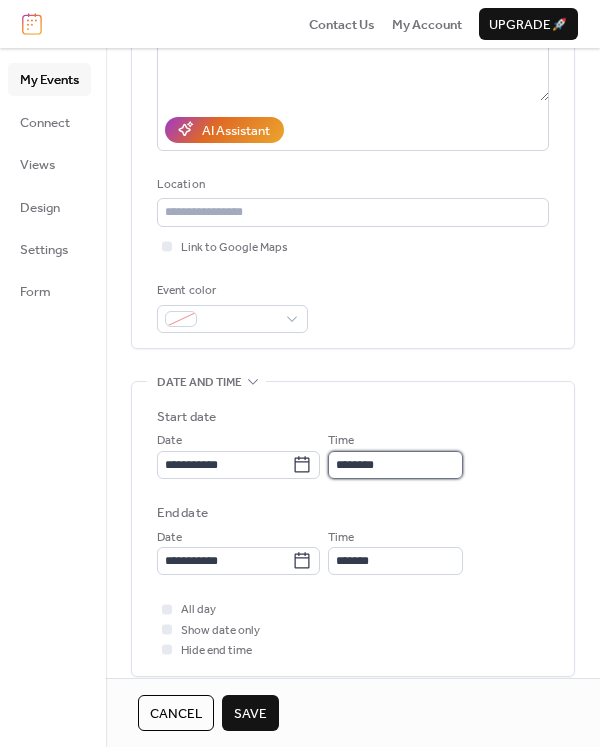 click on "********" at bounding box center (395, 465) 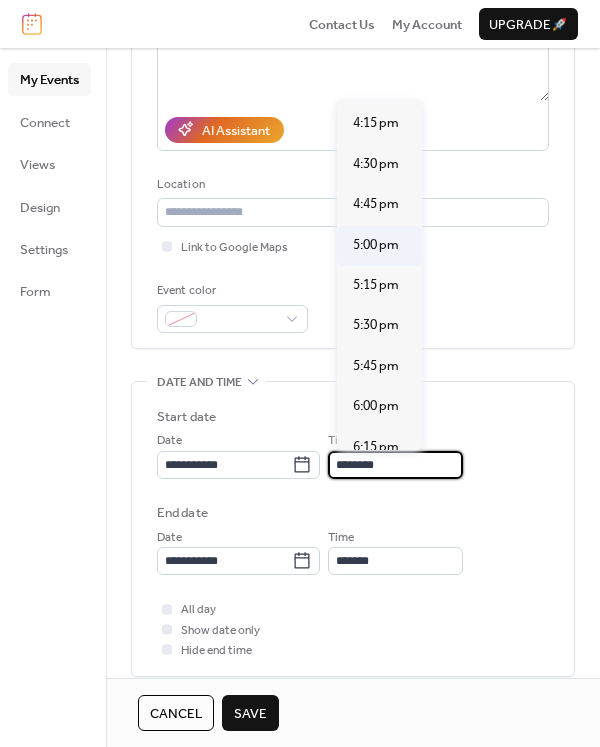 scroll, scrollTop: 2839, scrollLeft: 0, axis: vertical 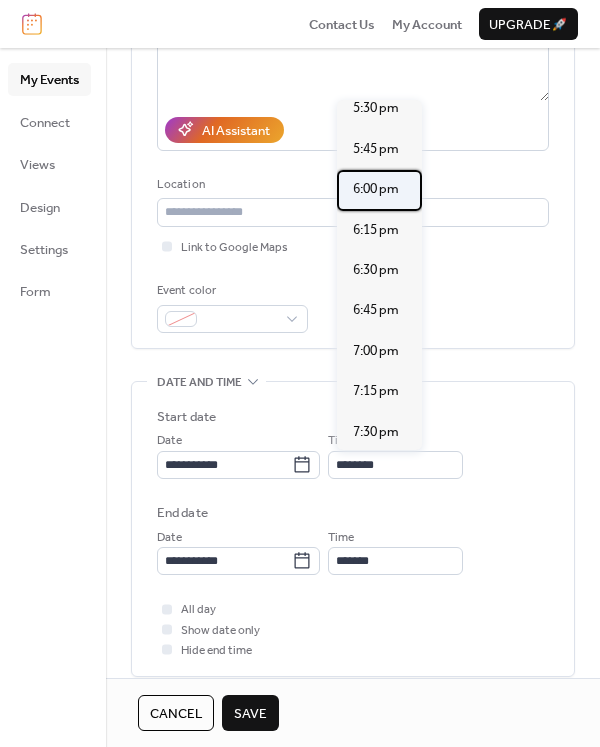 click on "6:00 pm" at bounding box center (376, 189) 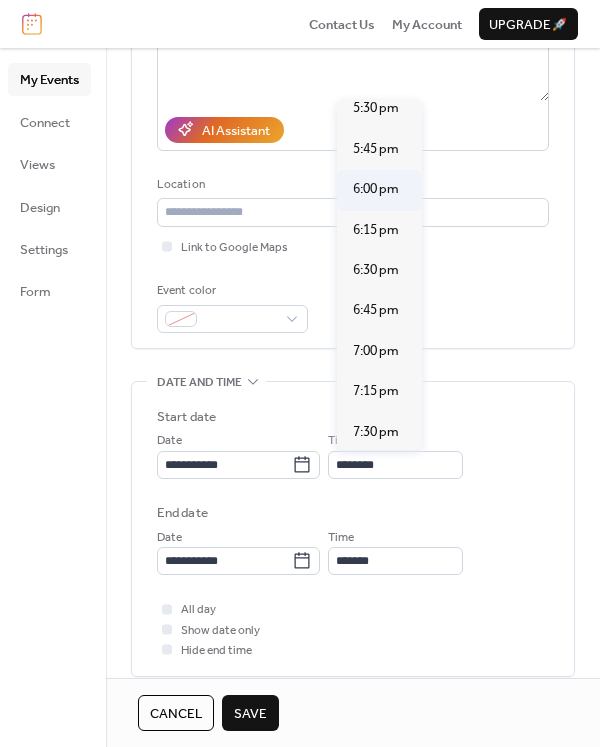 type on "*******" 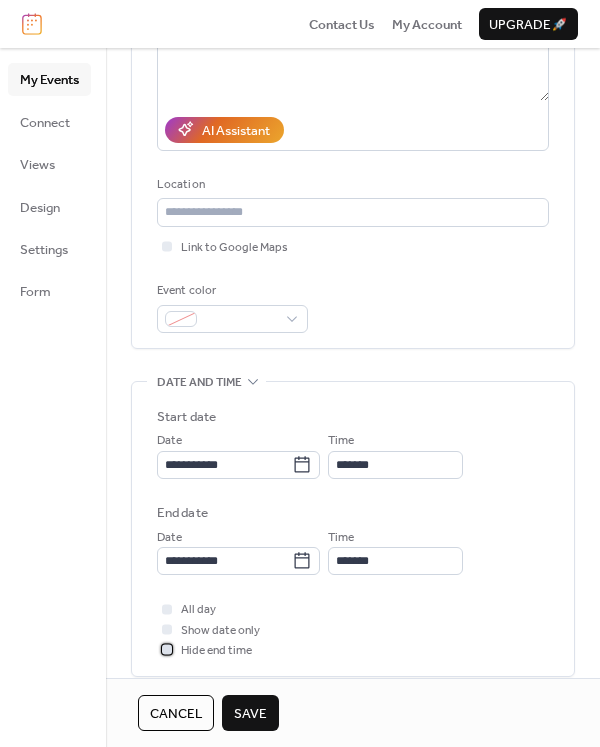 click on "Hide end time" at bounding box center (216, 651) 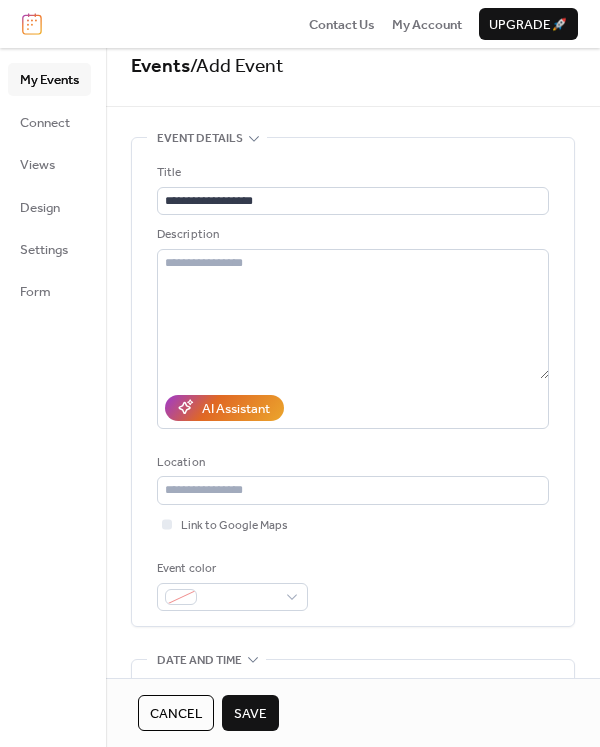 scroll, scrollTop: 0, scrollLeft: 0, axis: both 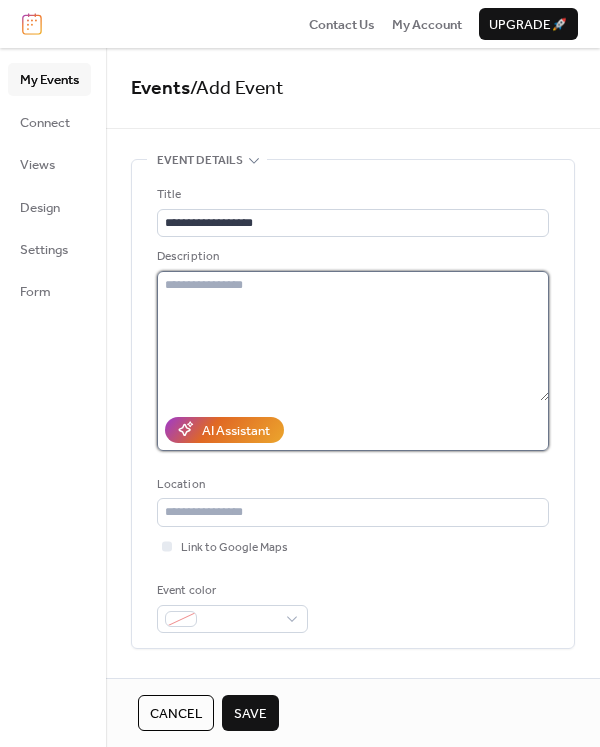 click at bounding box center (353, 336) 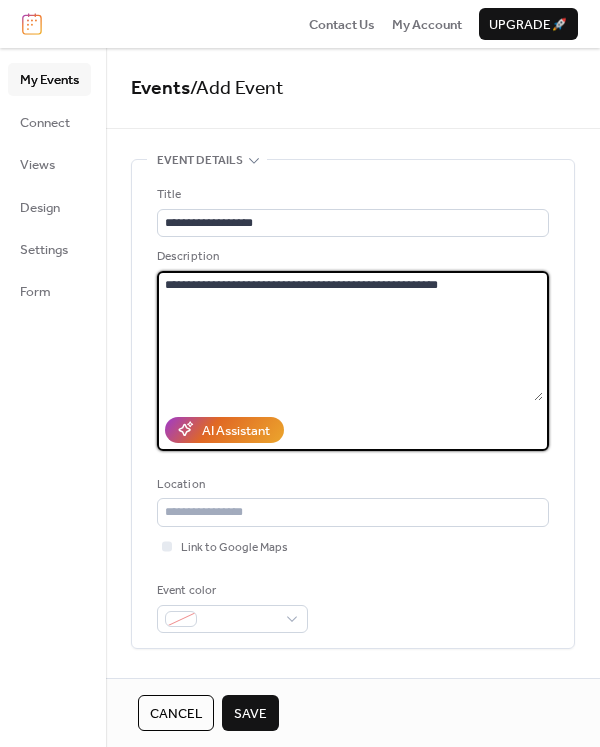 type on "**********" 